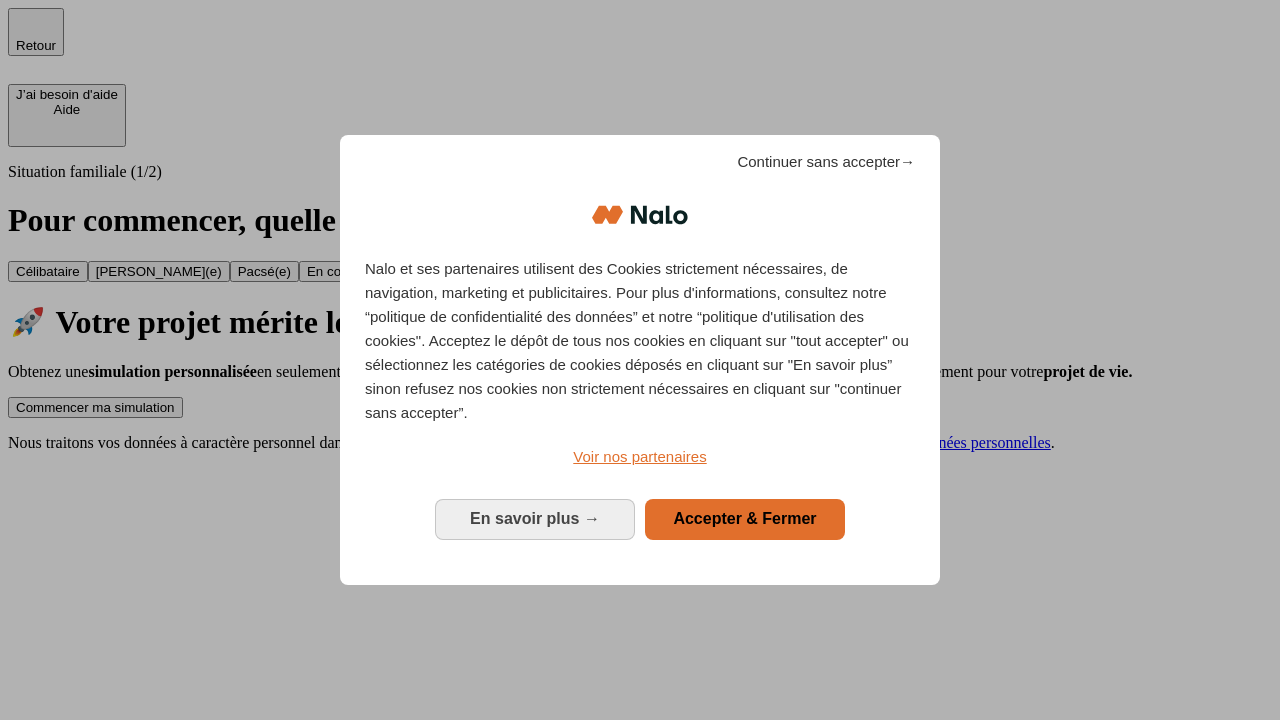 scroll, scrollTop: 0, scrollLeft: 0, axis: both 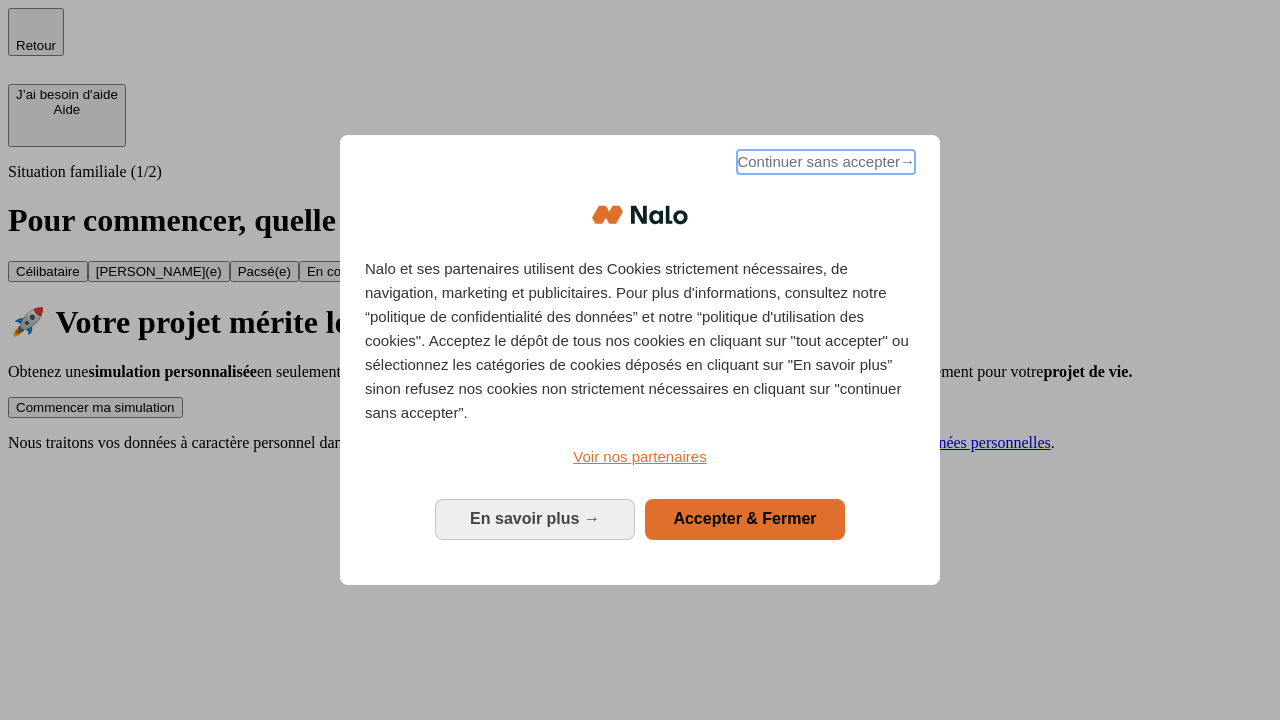 click on "Continuer sans accepter  →" at bounding box center (826, 162) 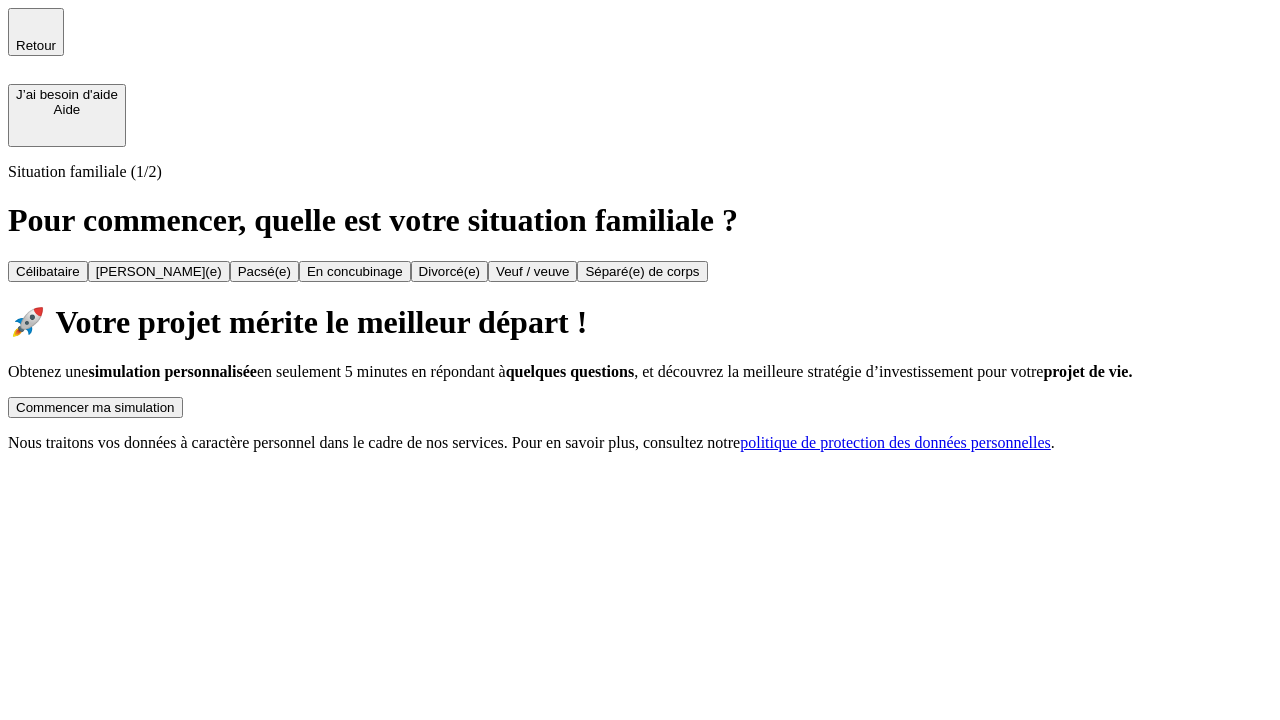 click on "Commencer ma simulation" at bounding box center [95, 407] 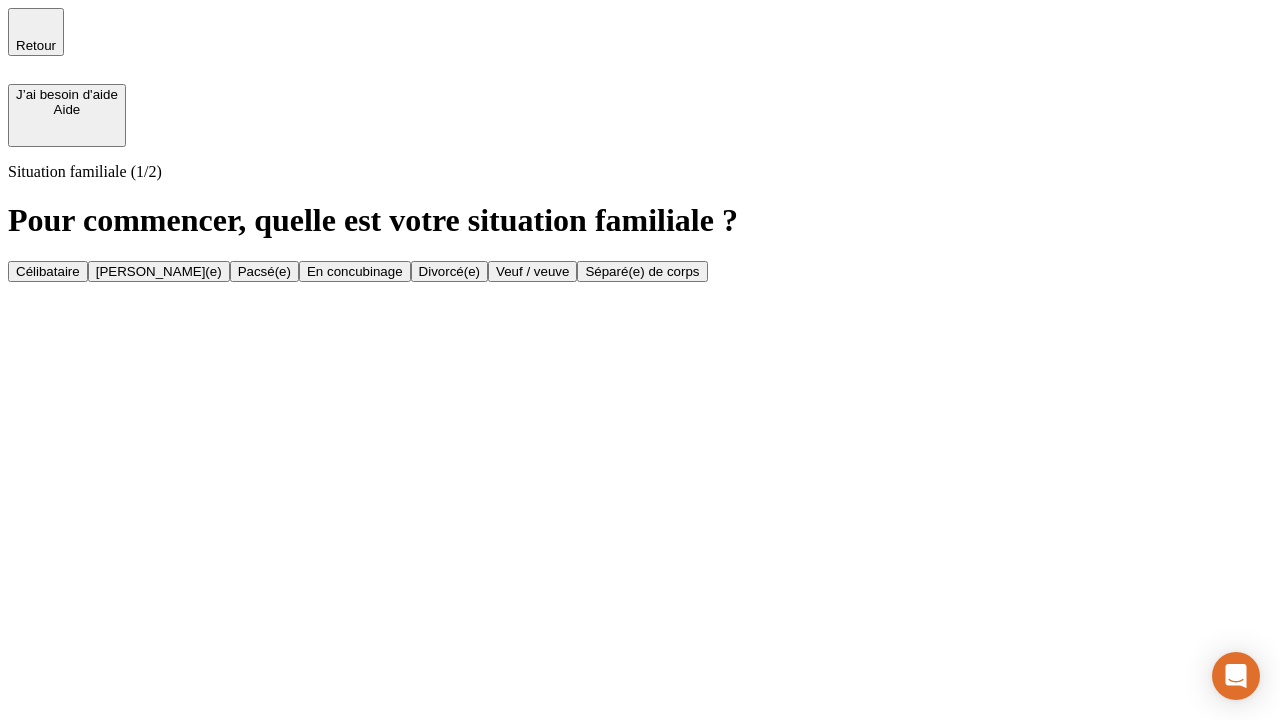 click on "En concubinage" at bounding box center [355, 271] 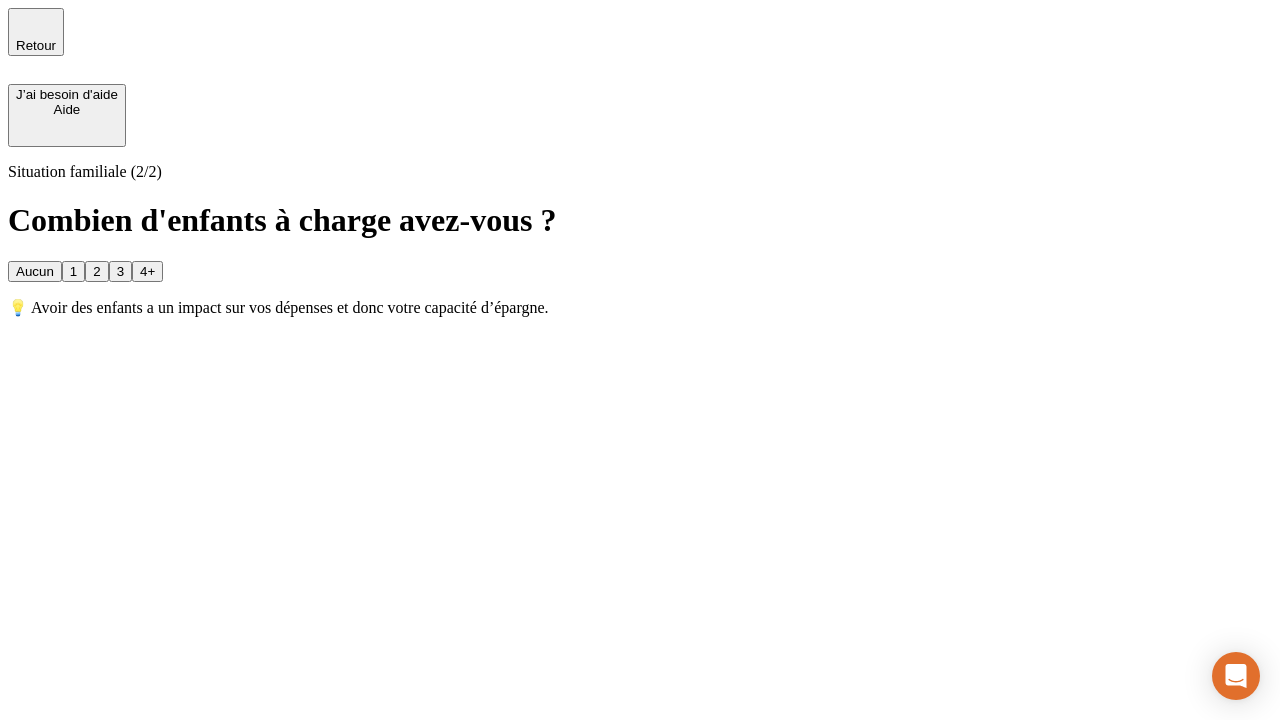click on "2" at bounding box center [96, 271] 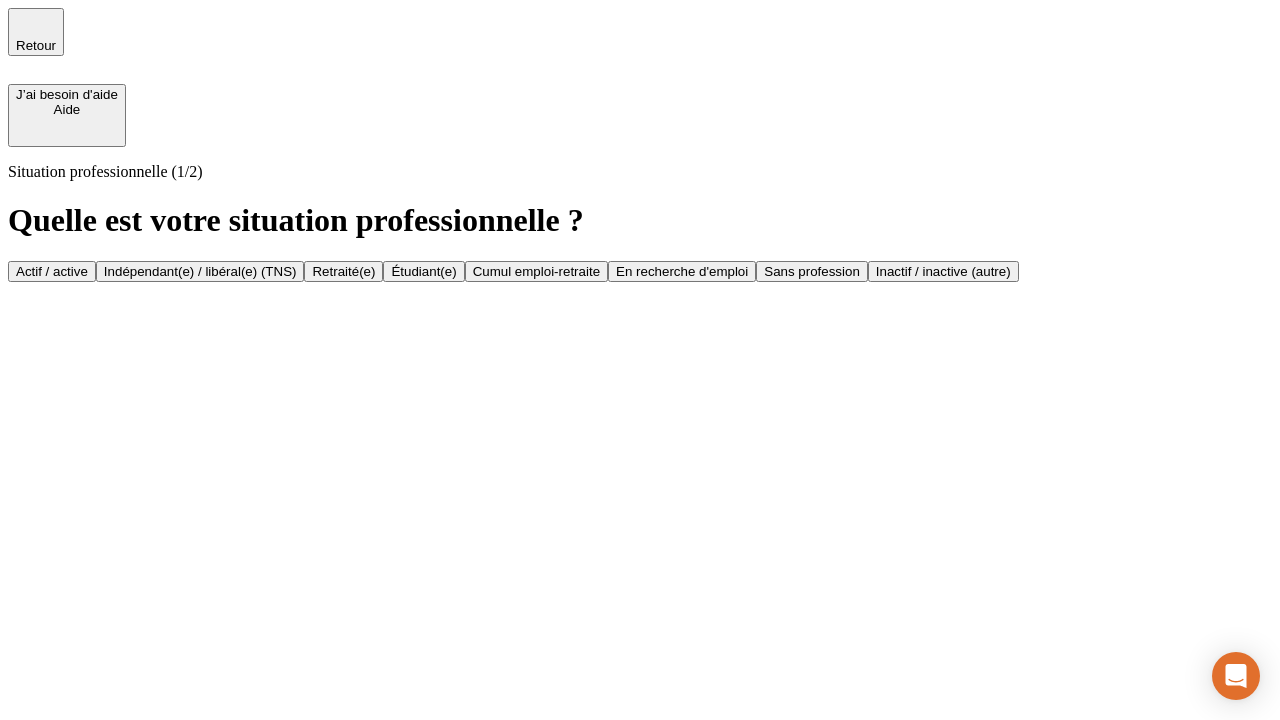 click on "Indépendant(e) / libéral(e) (TNS)" at bounding box center [200, 271] 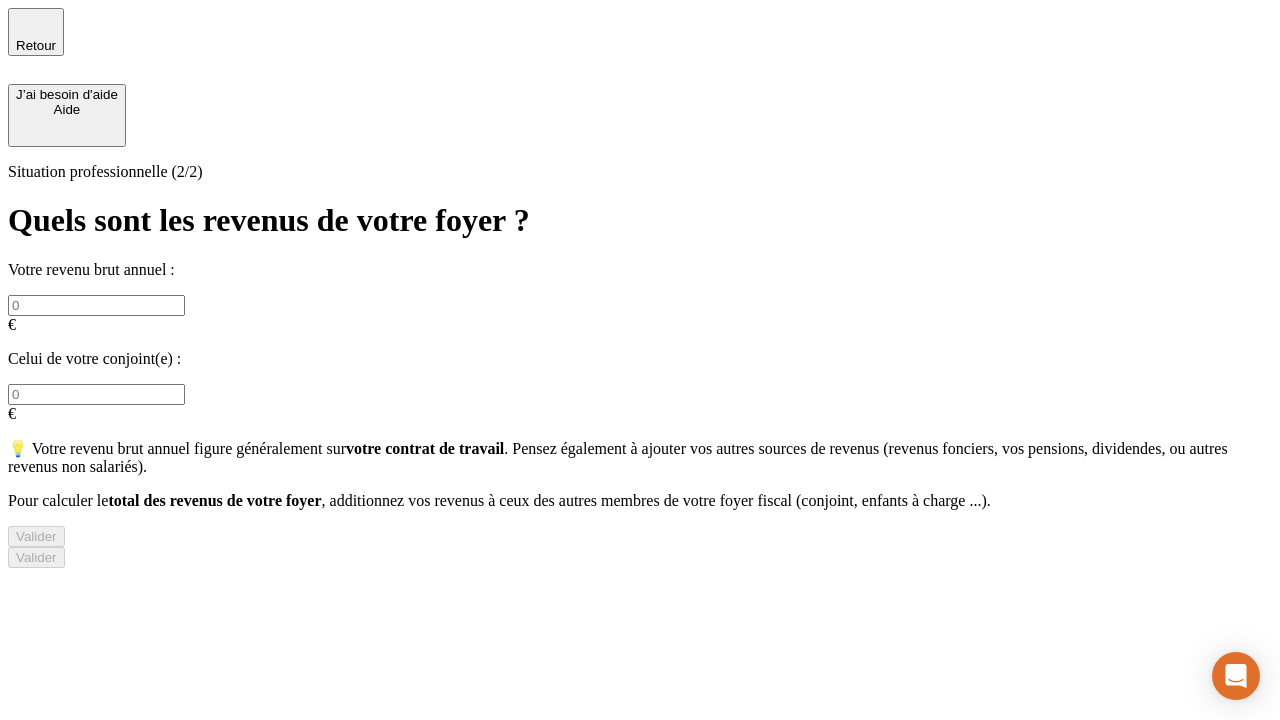 click at bounding box center [96, 305] 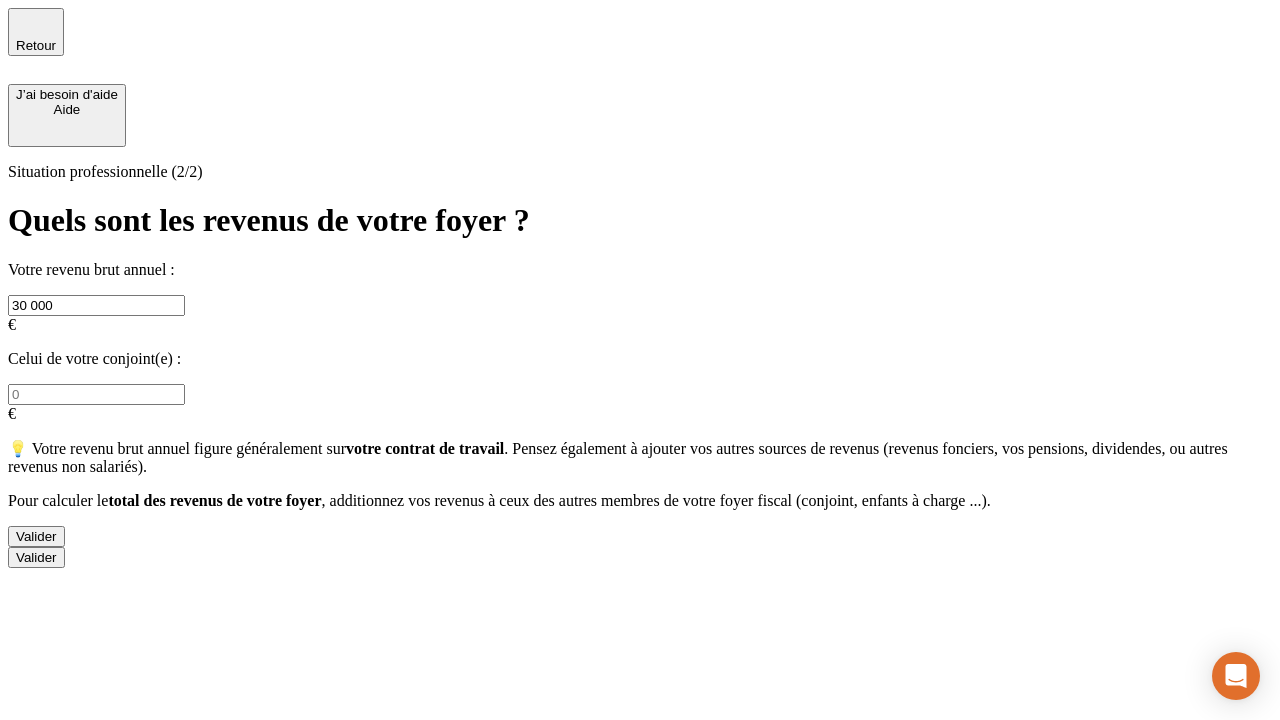 type on "30 000" 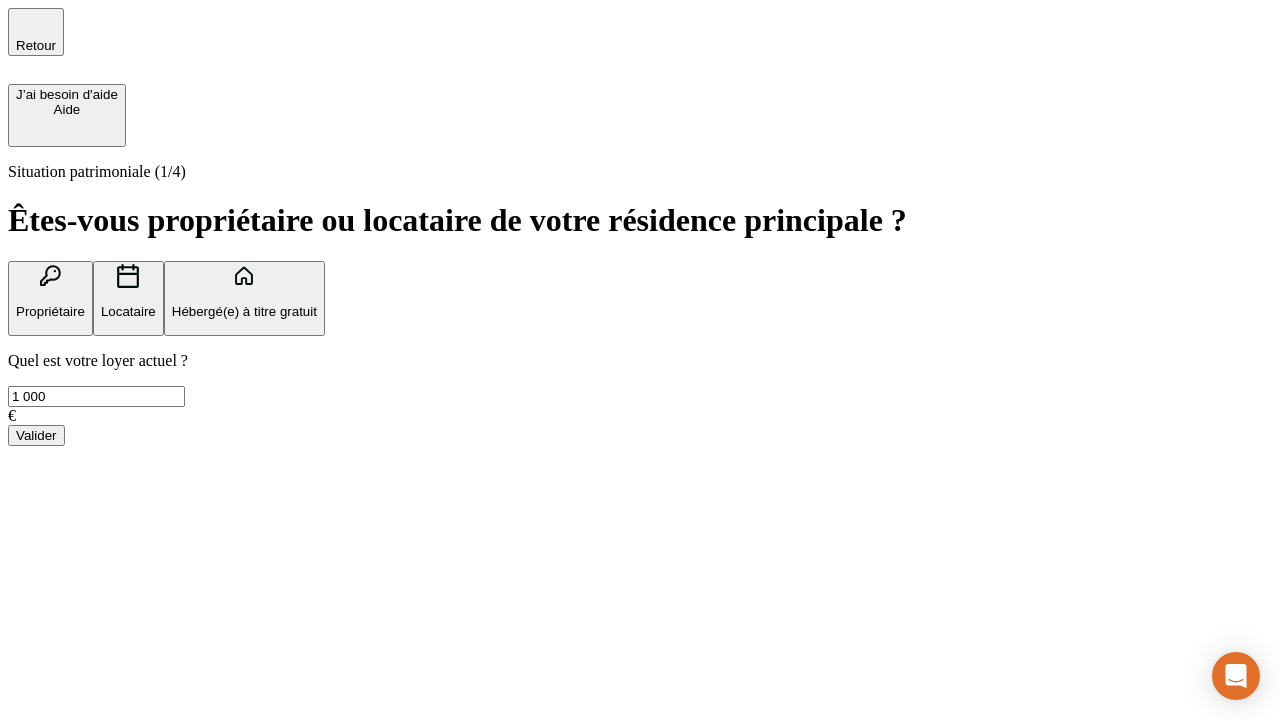 type on "1 000" 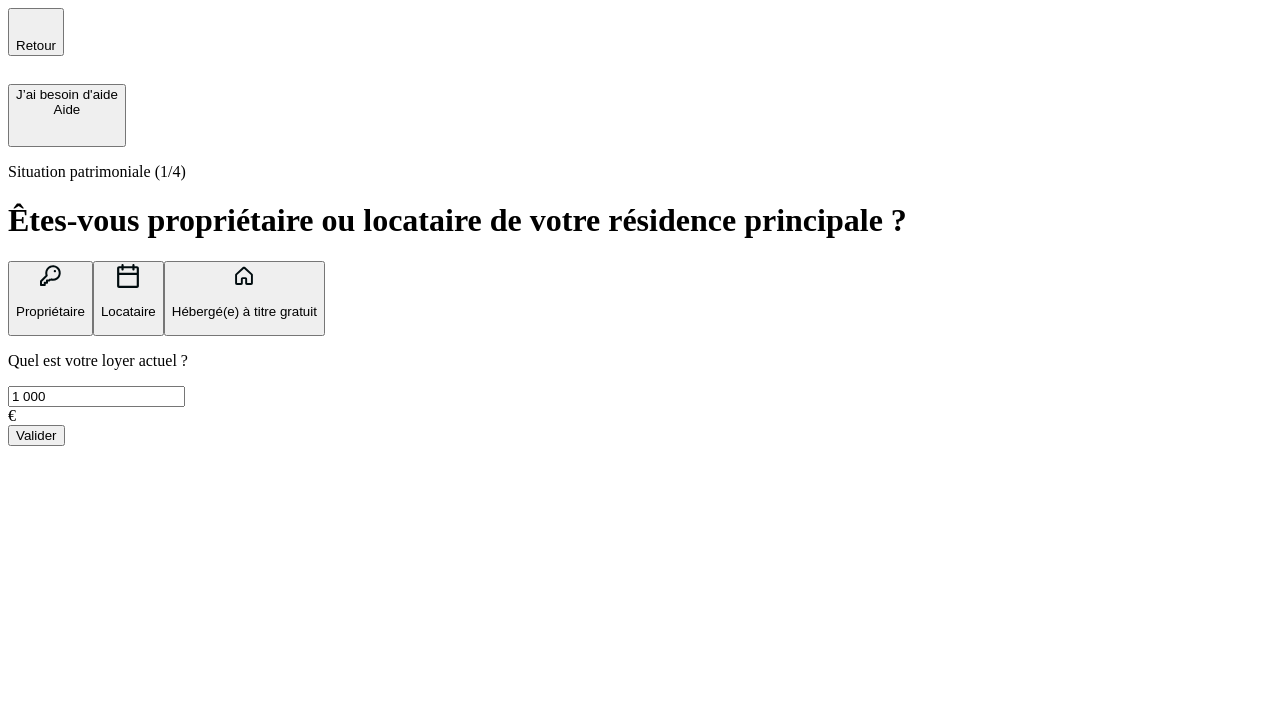 click on "Valider" at bounding box center [36, 435] 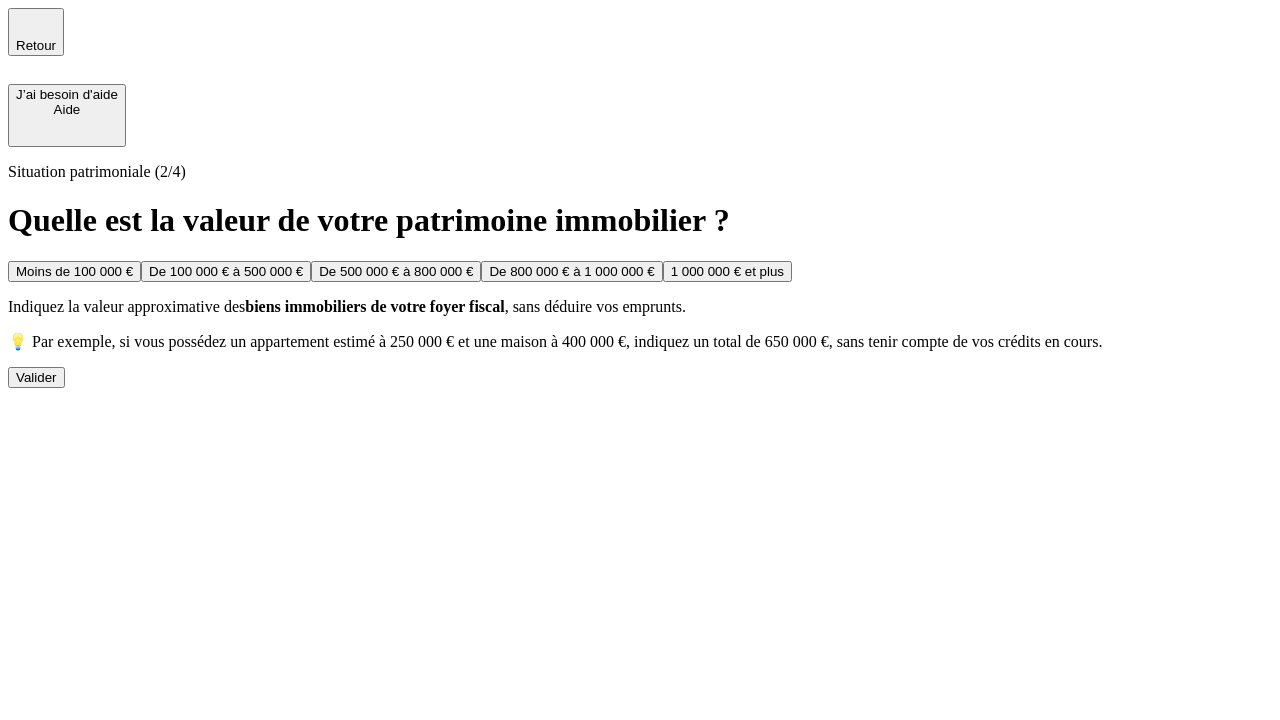 click on "Moins de 100 000 €" at bounding box center [74, 271] 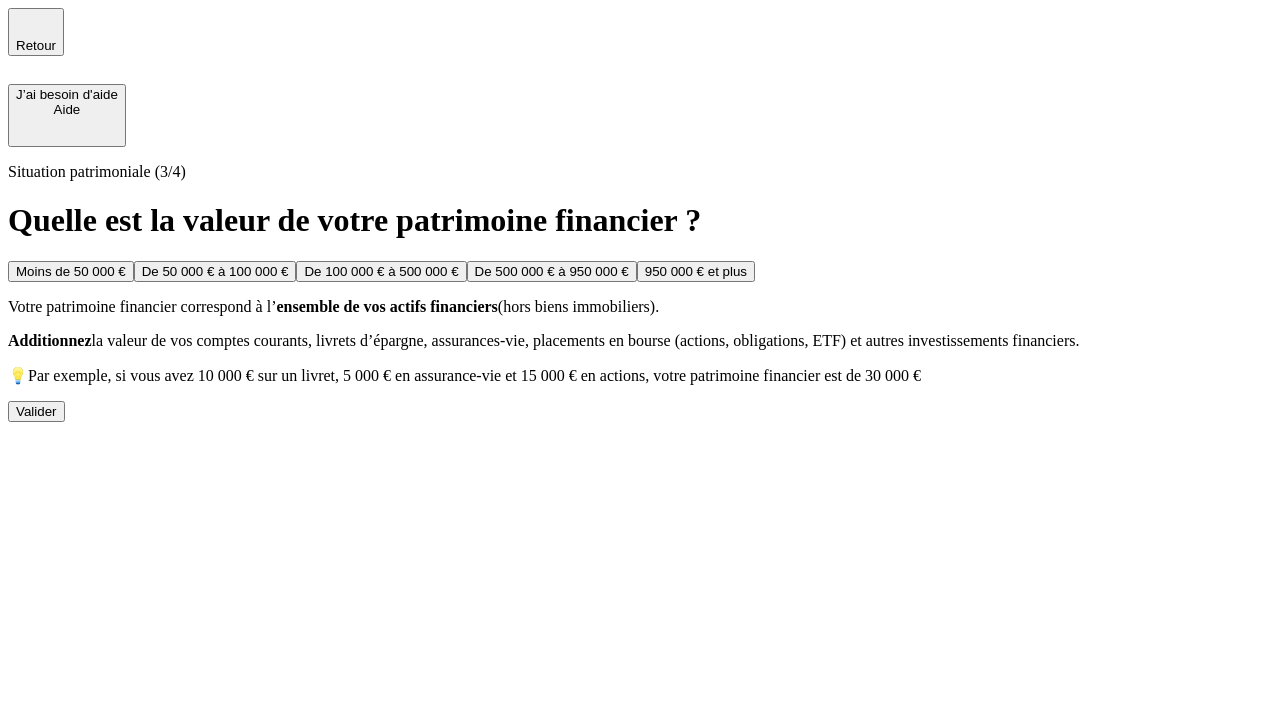 click on "Moins de 50 000 €" at bounding box center [71, 271] 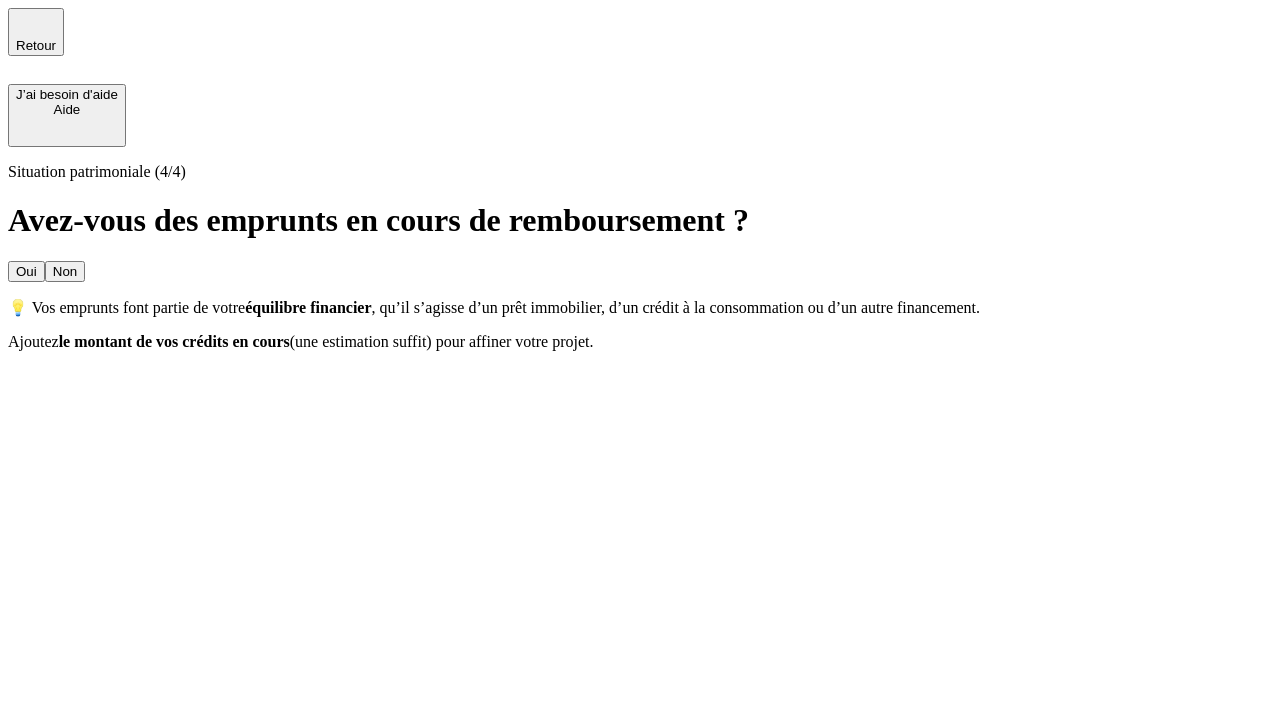 click on "Non" at bounding box center [65, 271] 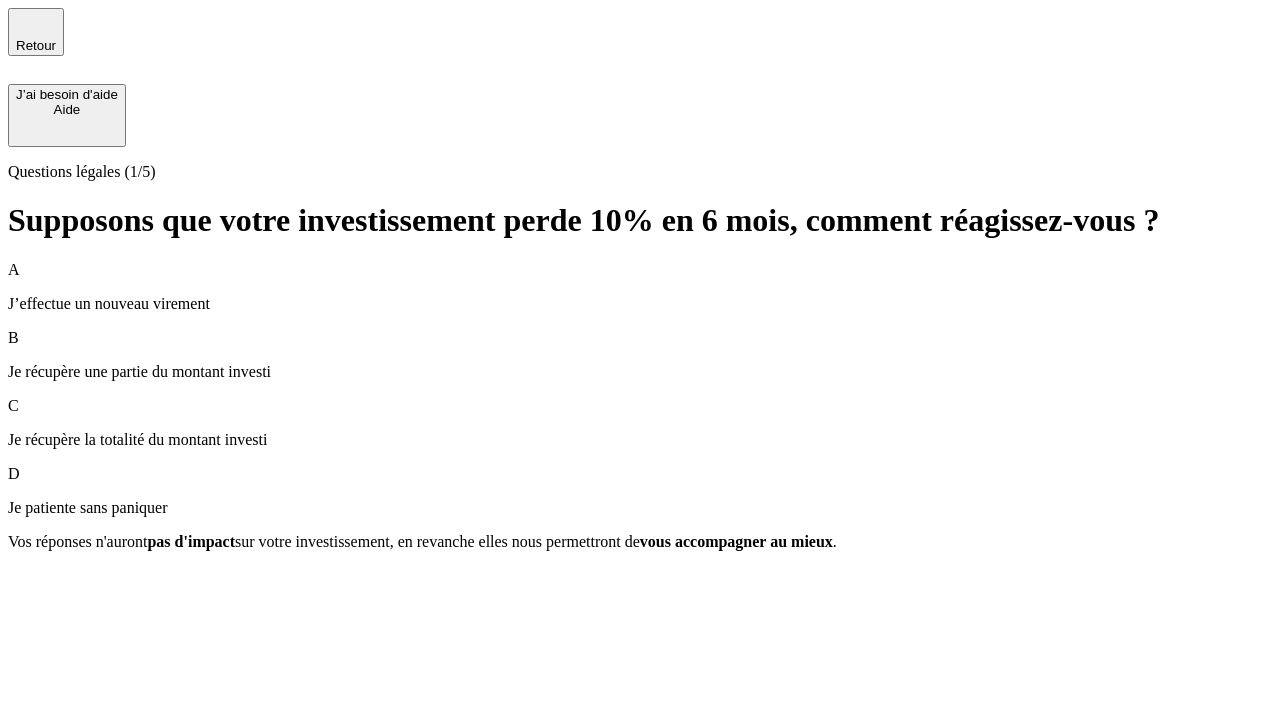click on "A J’effectue un nouveau virement" at bounding box center [640, 287] 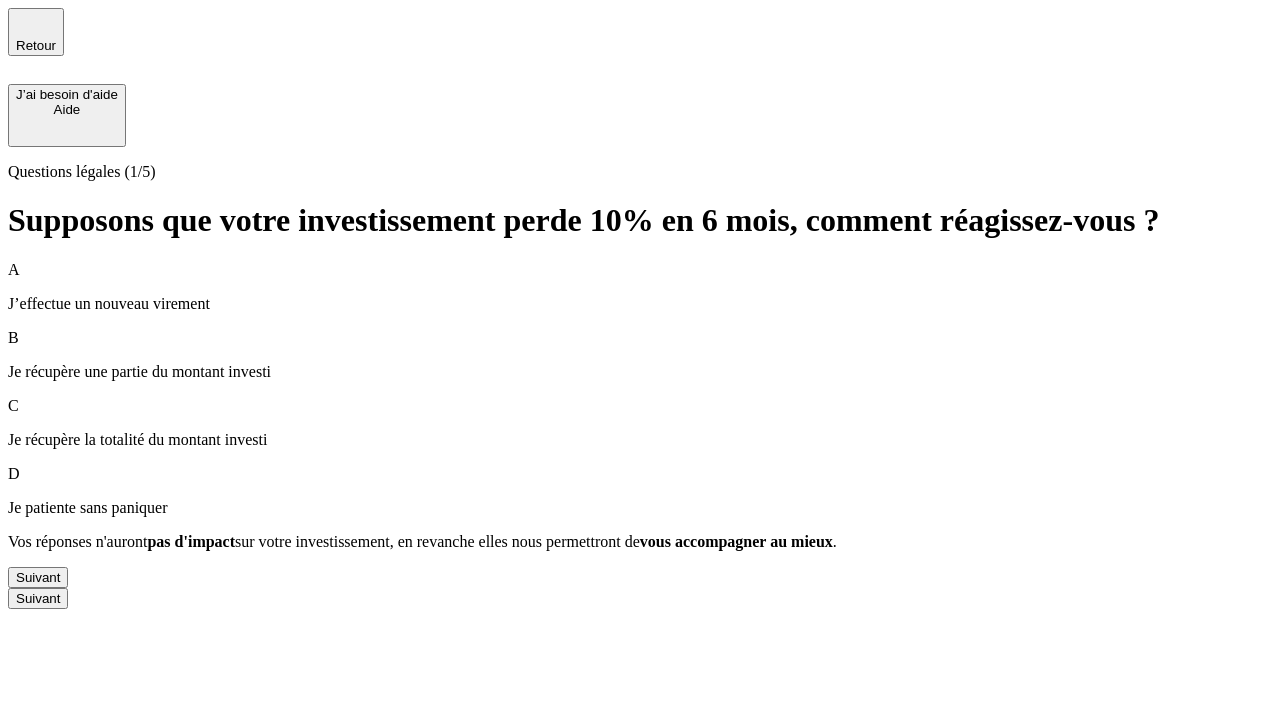 click on "Suivant" at bounding box center [38, 577] 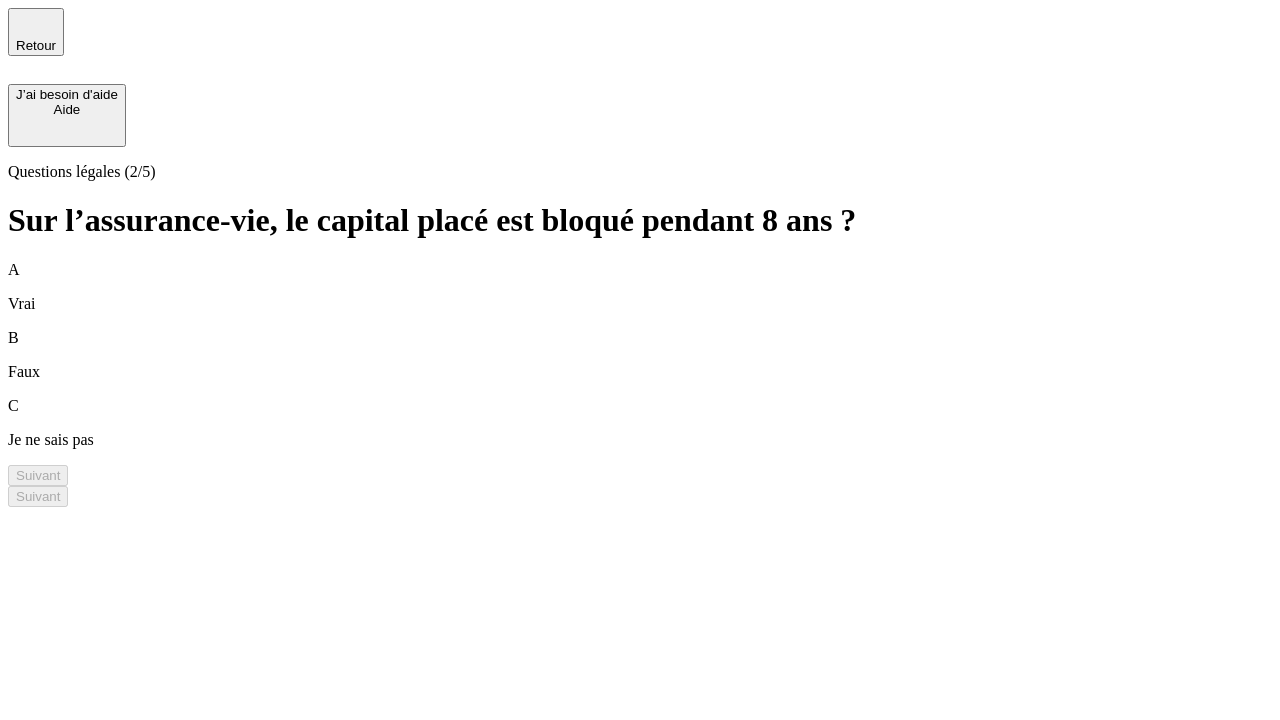 click on "A Vrai" at bounding box center [640, 287] 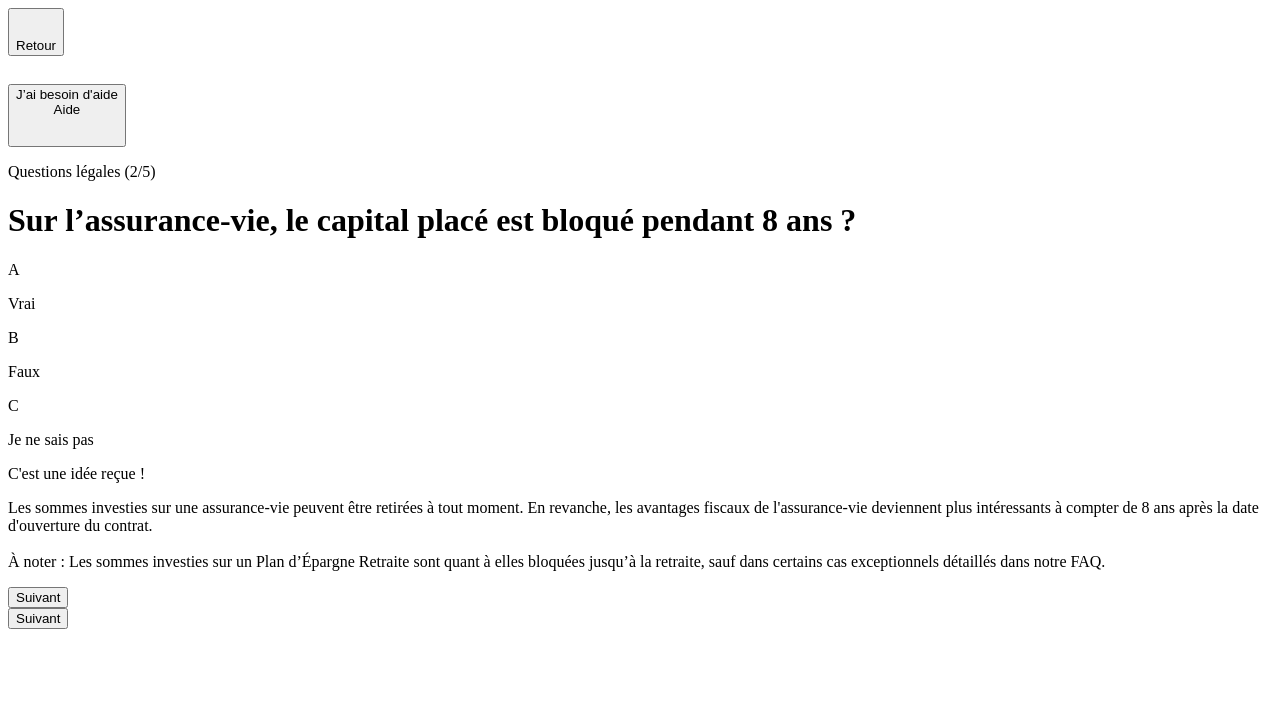 click on "Suivant" at bounding box center [38, 597] 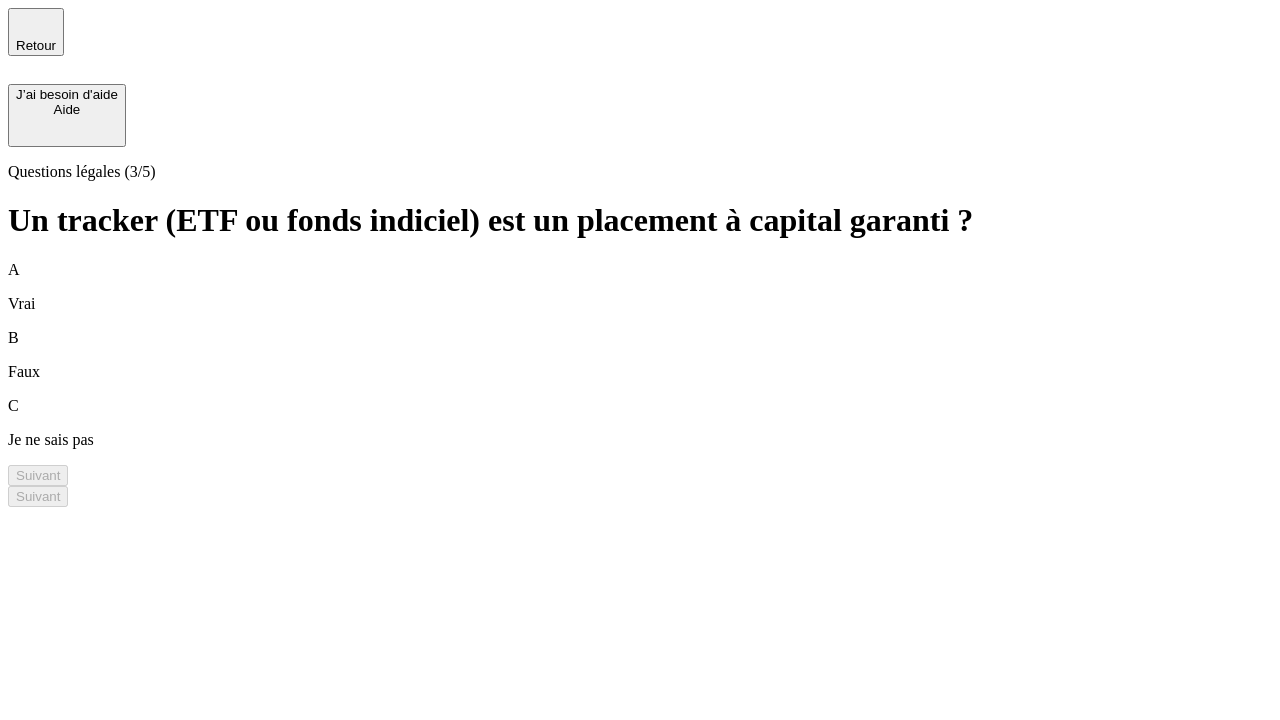 click on "A Vrai" at bounding box center (640, 287) 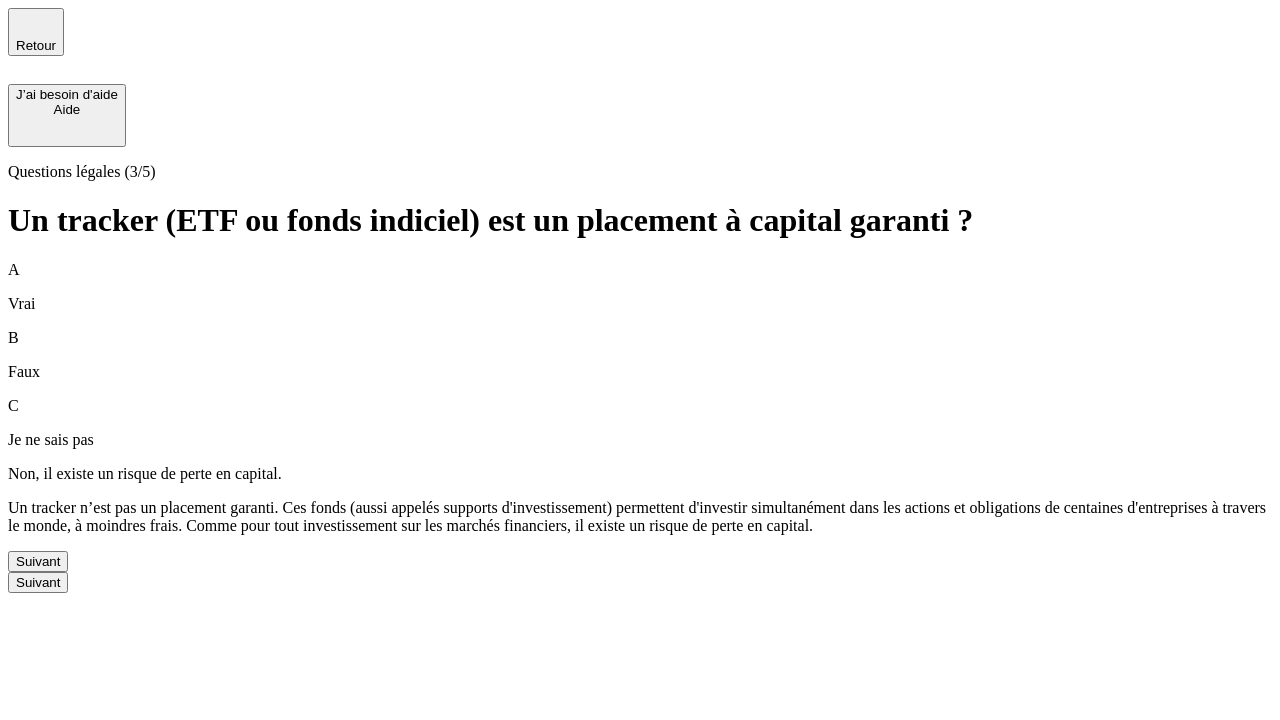 click on "Suivant" at bounding box center [38, 561] 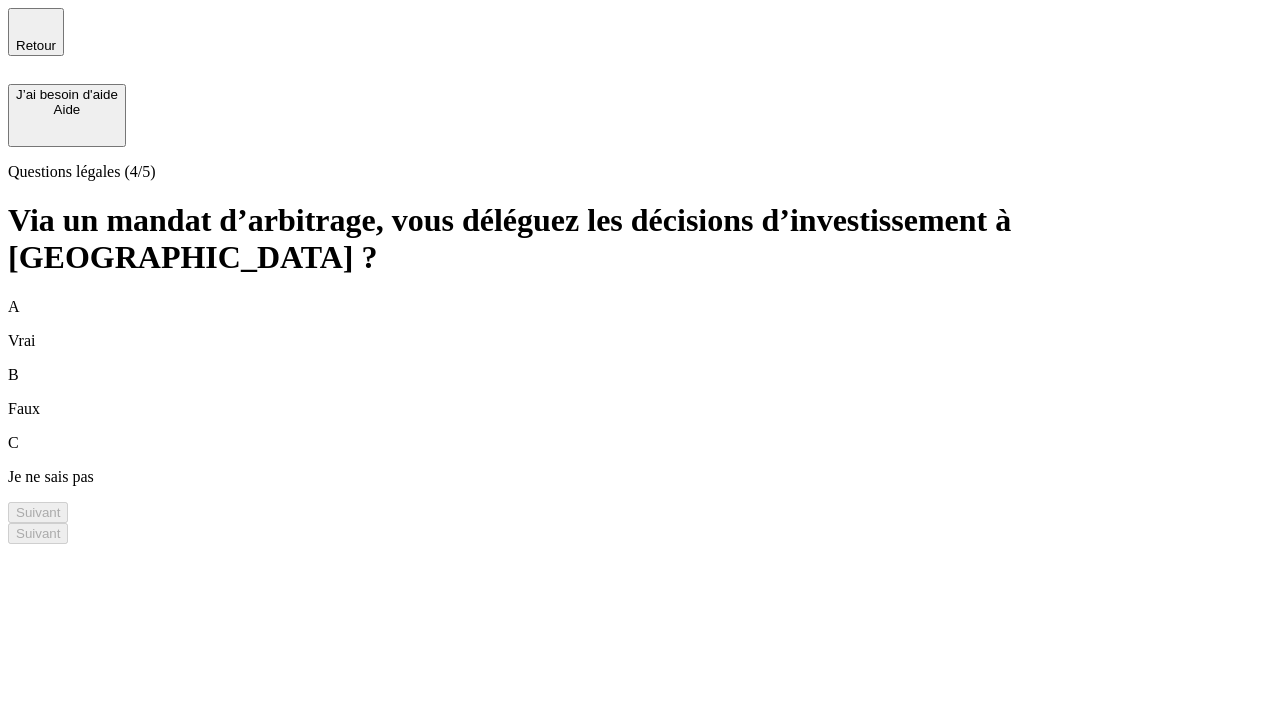 click on "A Vrai" at bounding box center [640, 324] 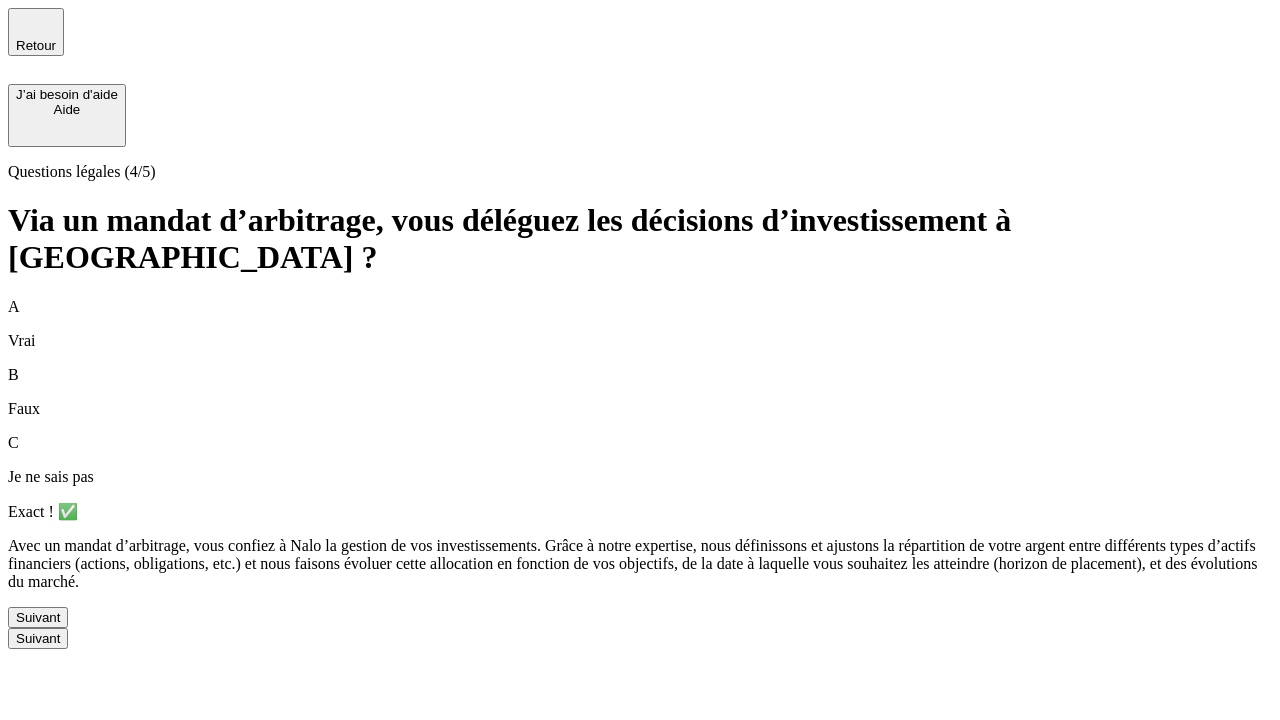 click on "Suivant" at bounding box center (38, 617) 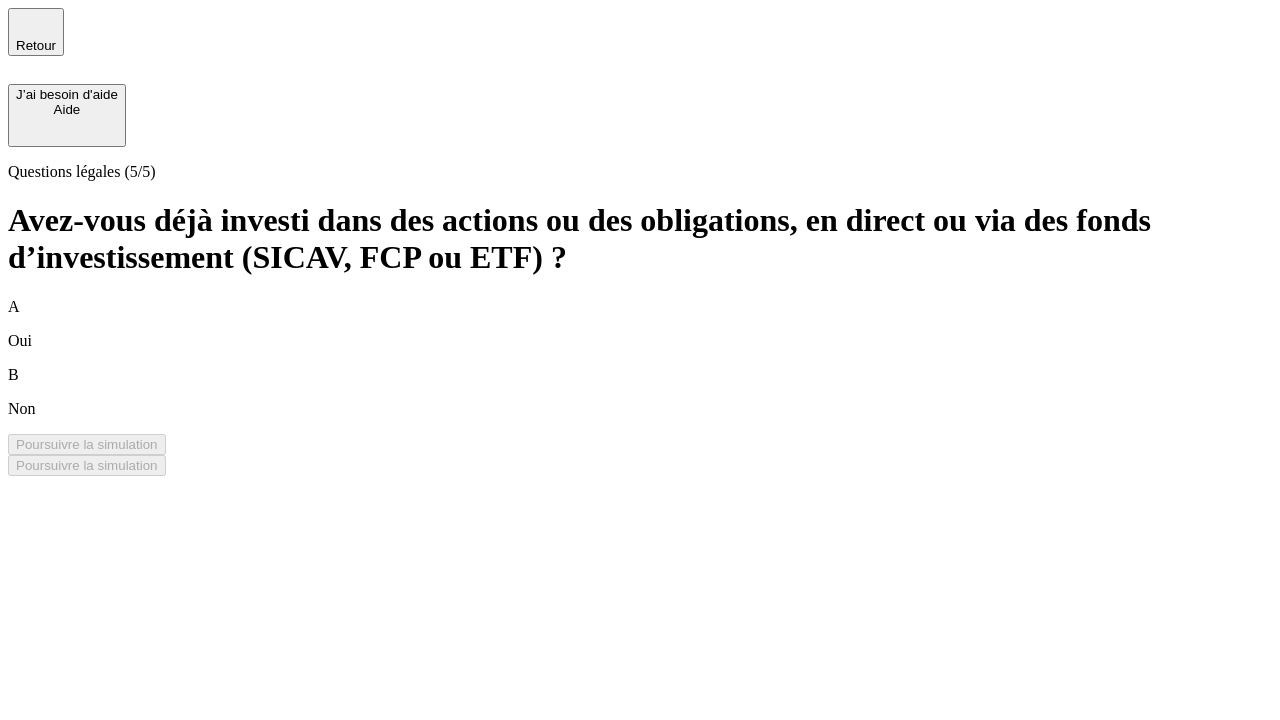 click on "B Non" at bounding box center [640, 392] 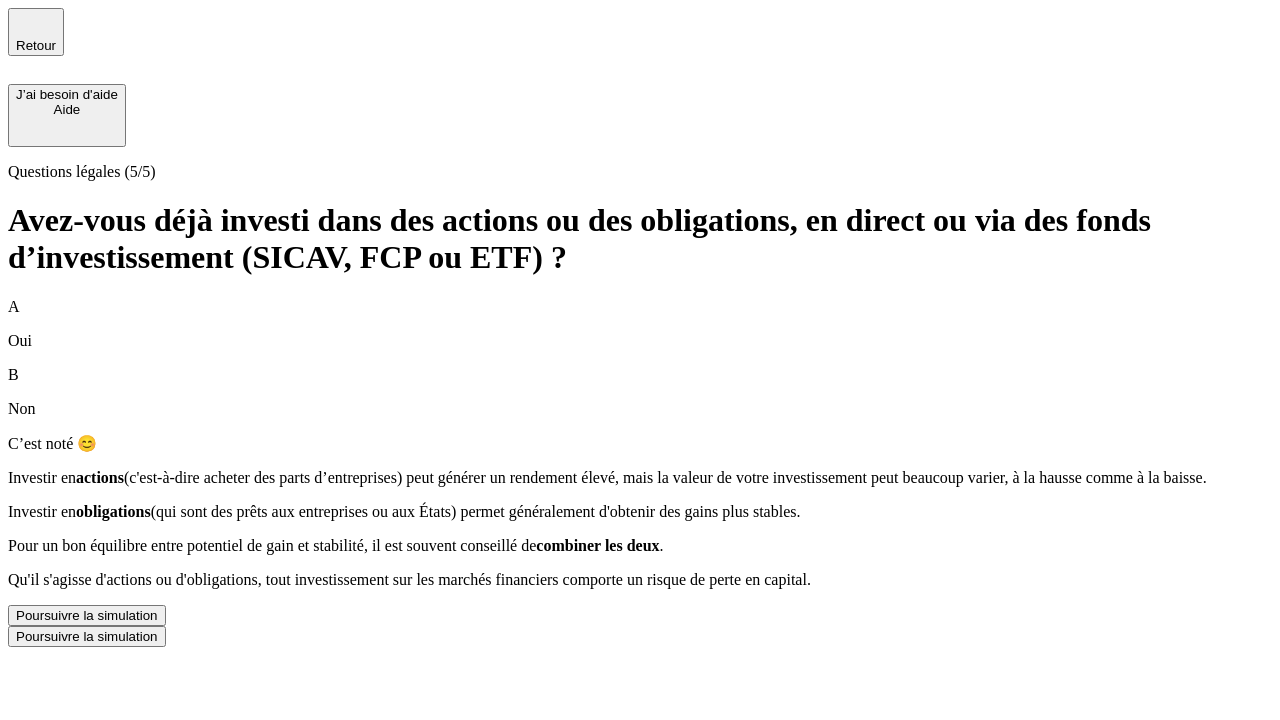 click on "Poursuivre la simulation" at bounding box center [87, 615] 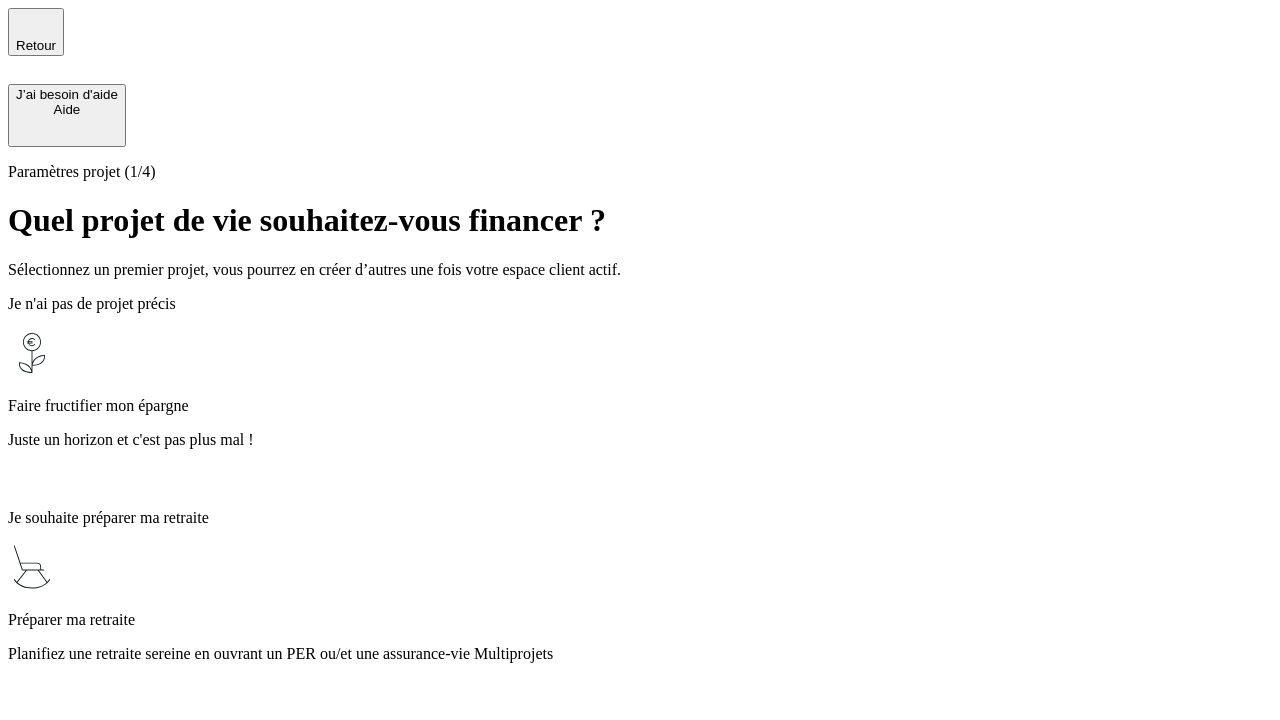 click on "Profitez des avantages fiscaux de l’assurance-vie" at bounding box center (640, 1410) 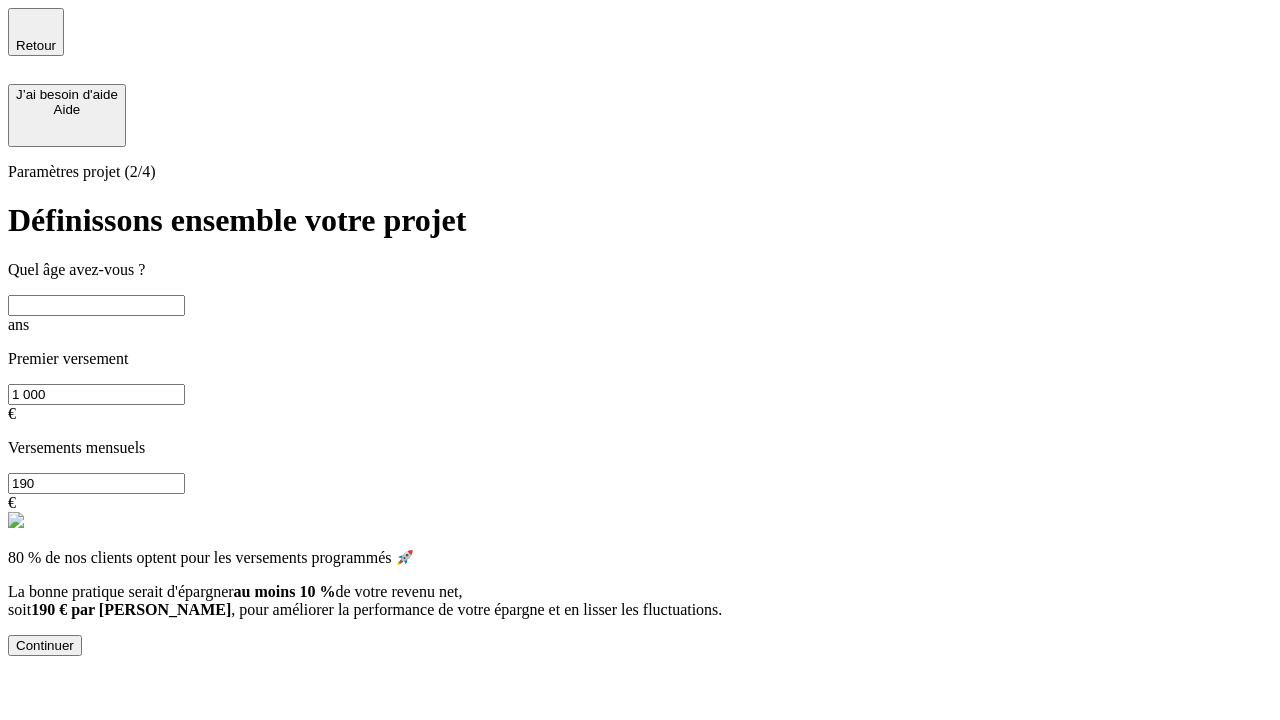 click at bounding box center [96, 305] 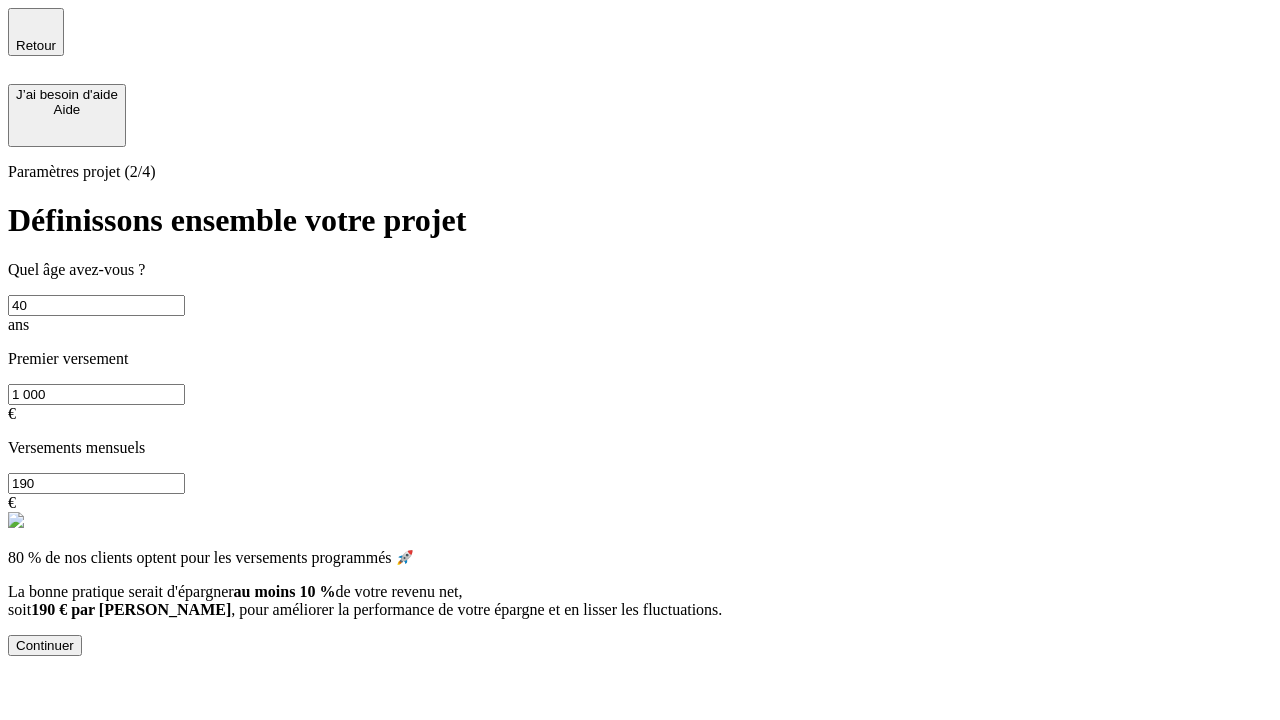 type on "40" 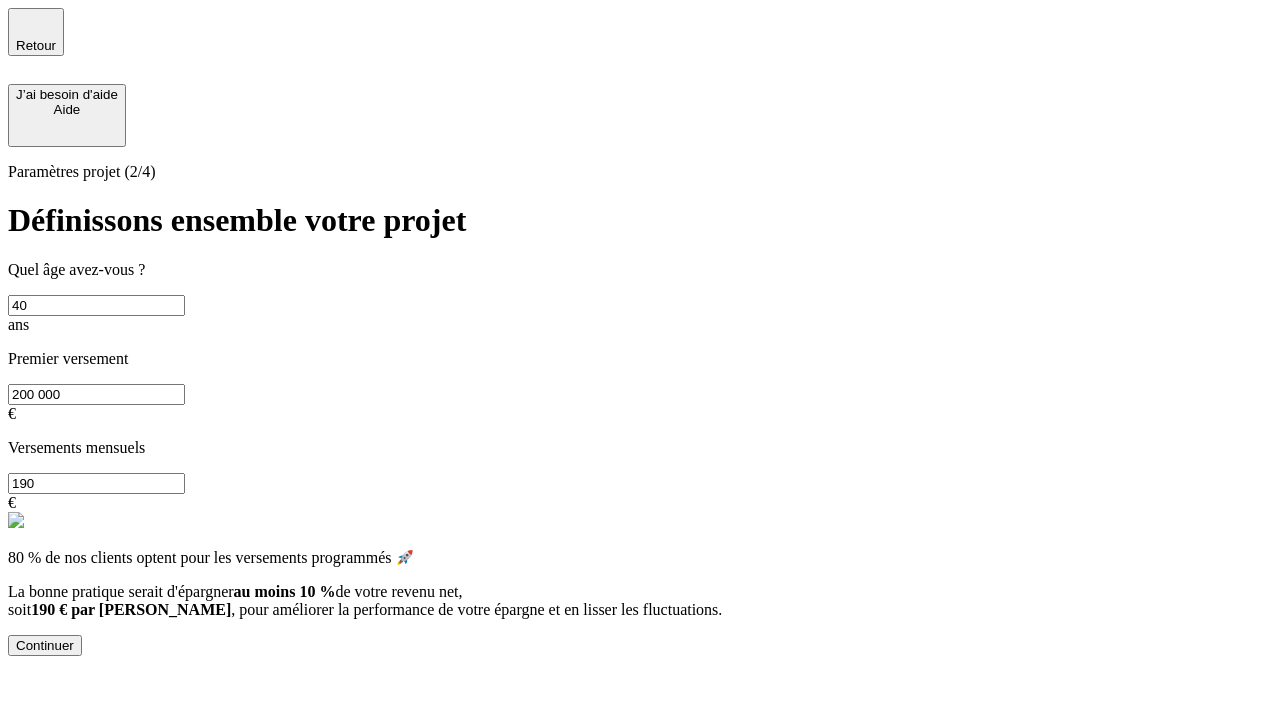 type on "200 000" 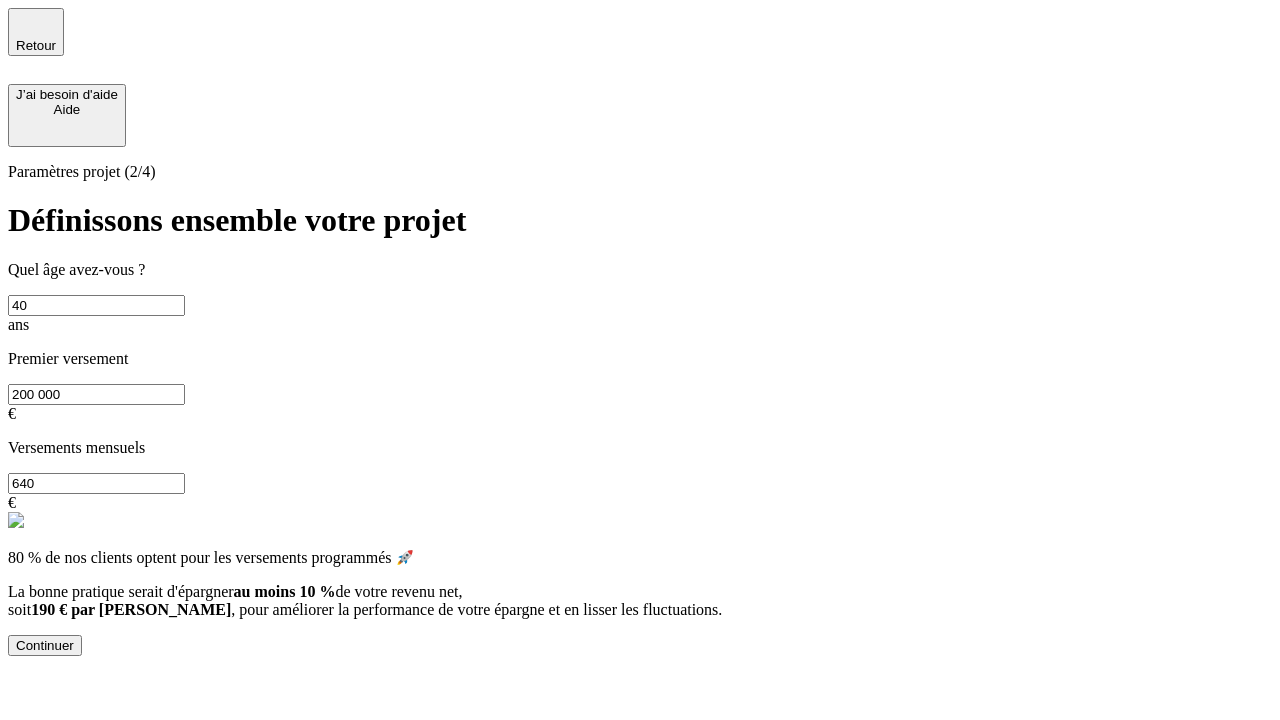 type on "640" 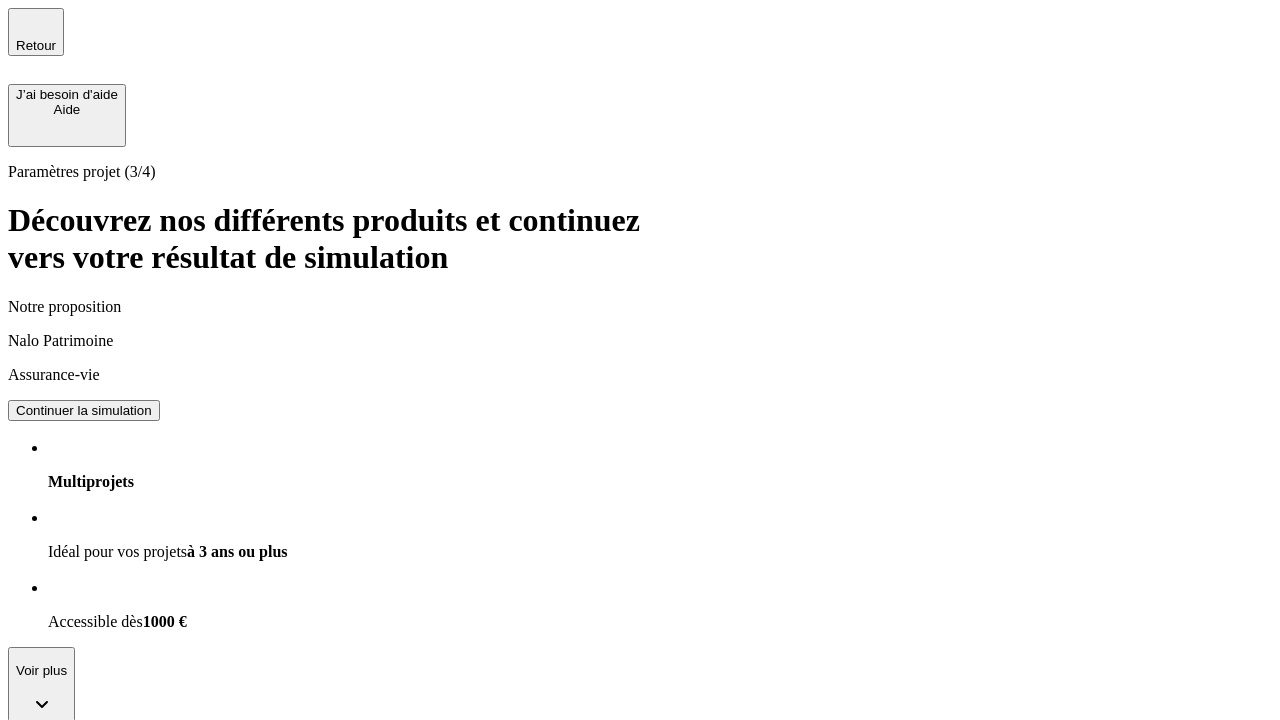 click on "Continuer la simulation" at bounding box center (84, 410) 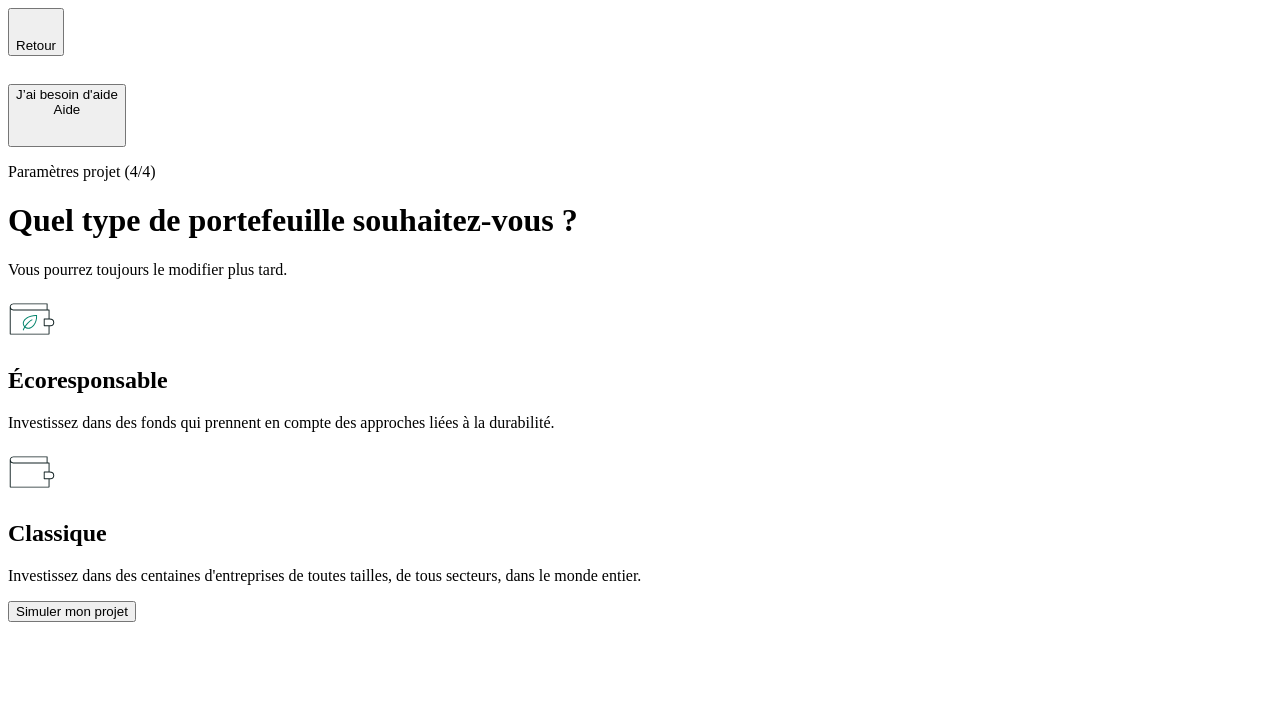 click on "Classique" at bounding box center [640, 533] 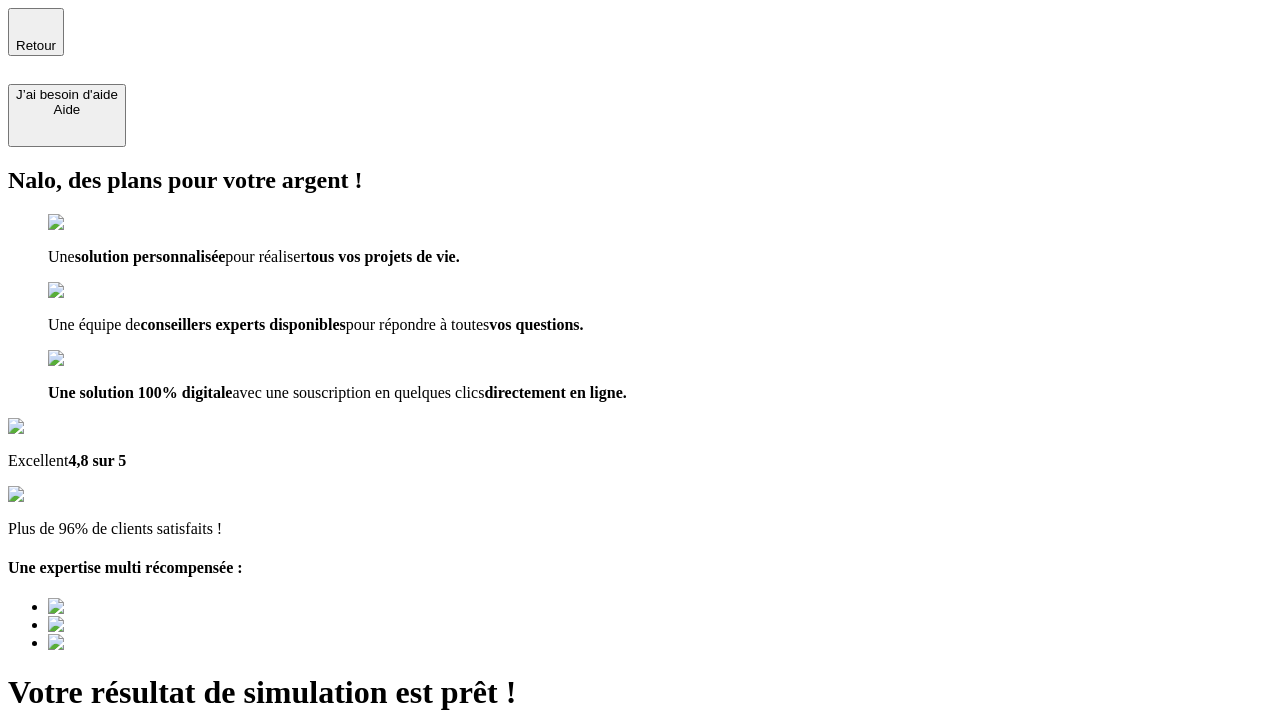 click on "Découvrir ma simulation" at bounding box center [87, 797] 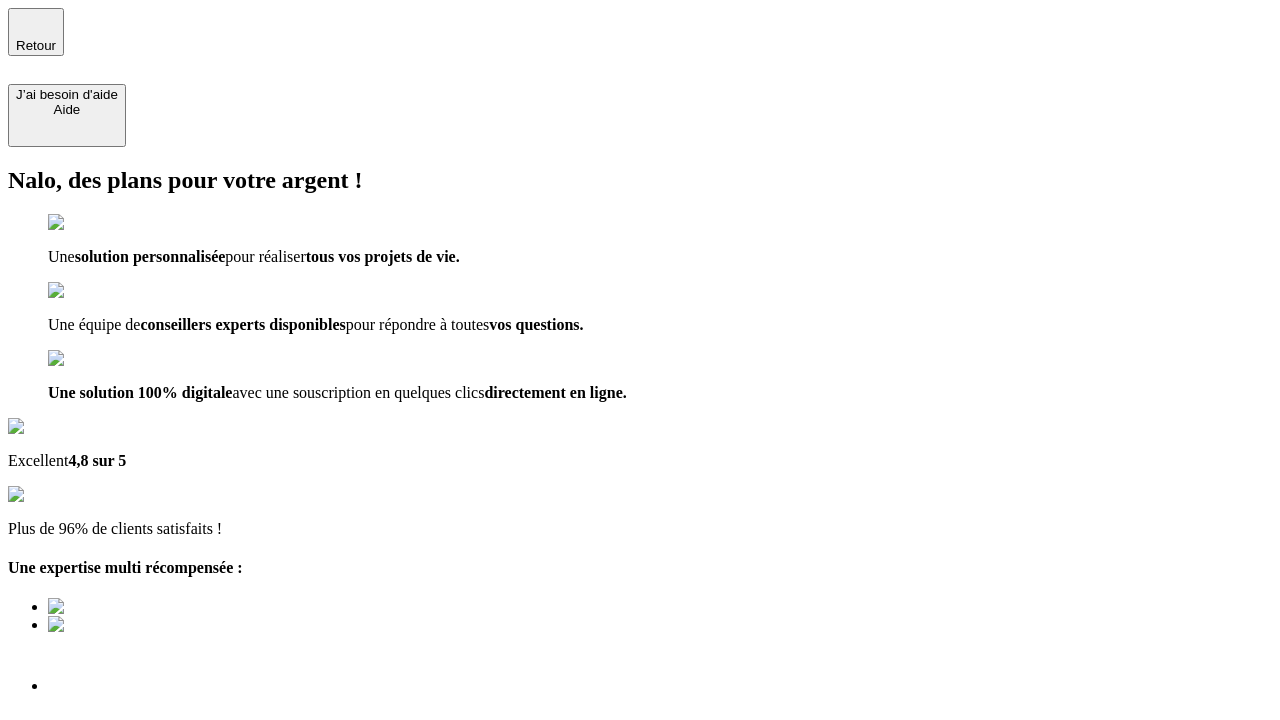 type on "[EMAIL_ADDRESS][DOMAIN_NAME]" 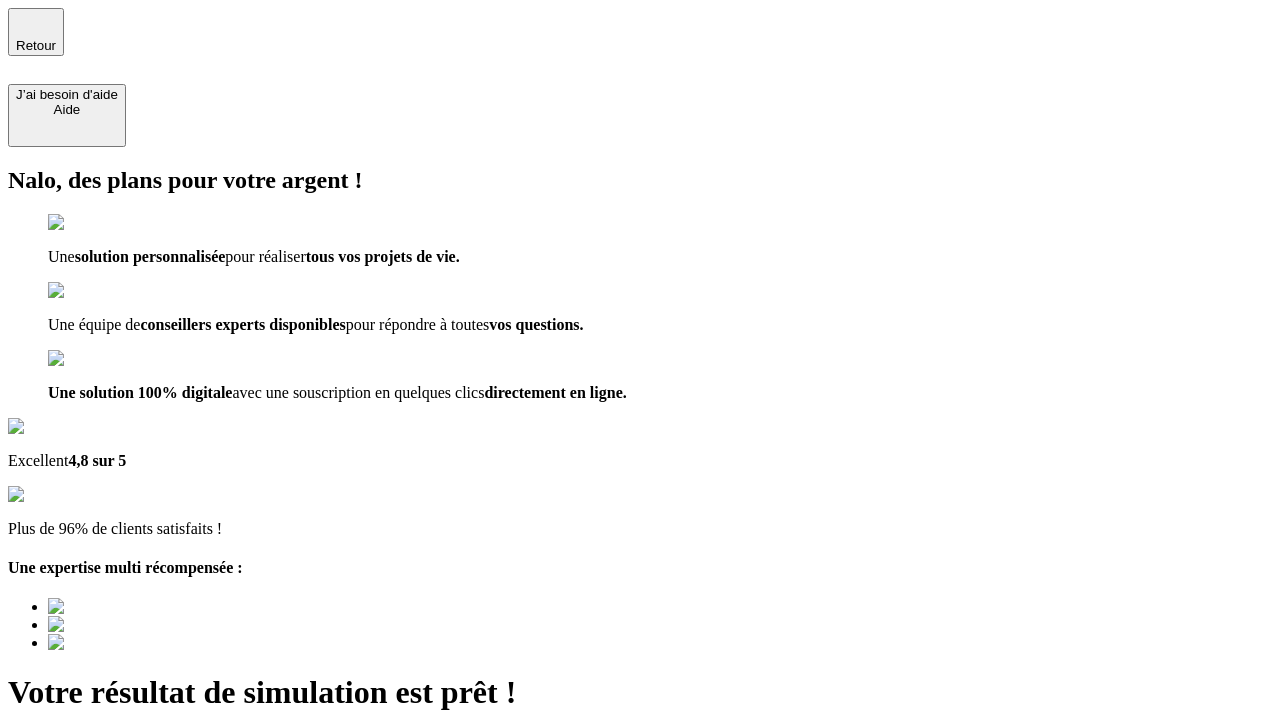 click on "Découvrir ma simulation" at bounding box center (87, 847) 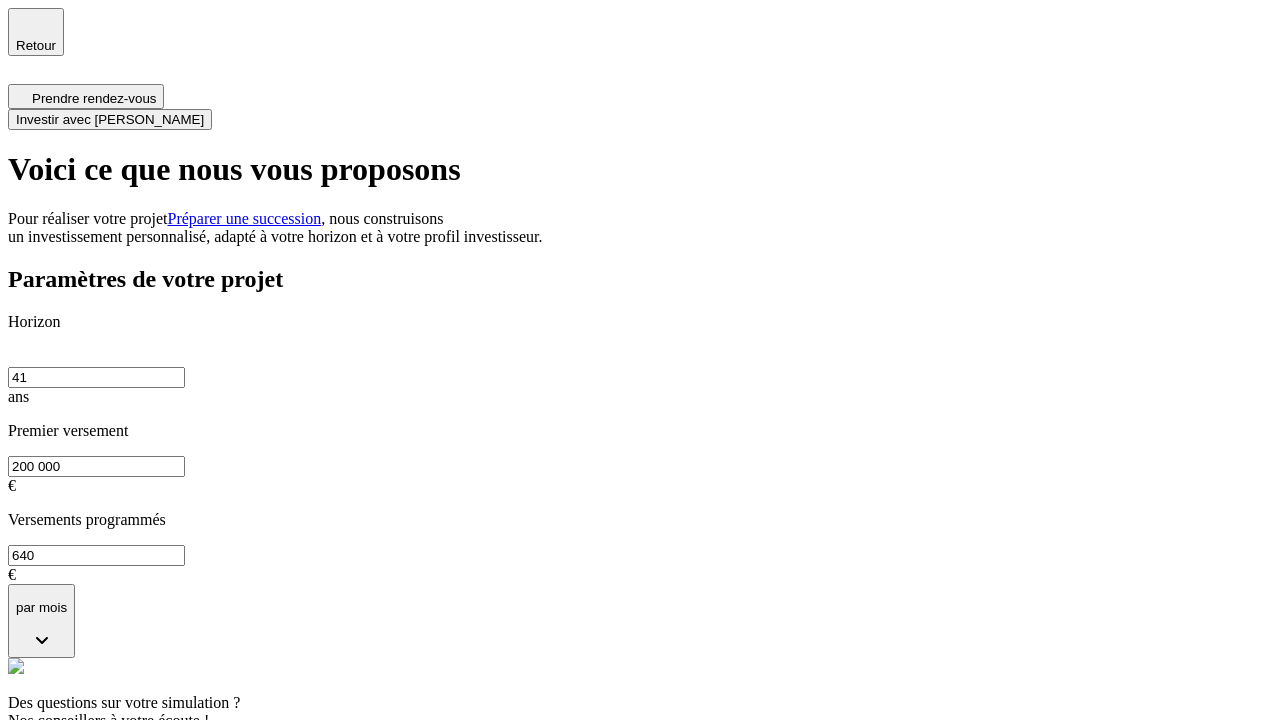 click on "Investir avec [PERSON_NAME]" at bounding box center (110, 119) 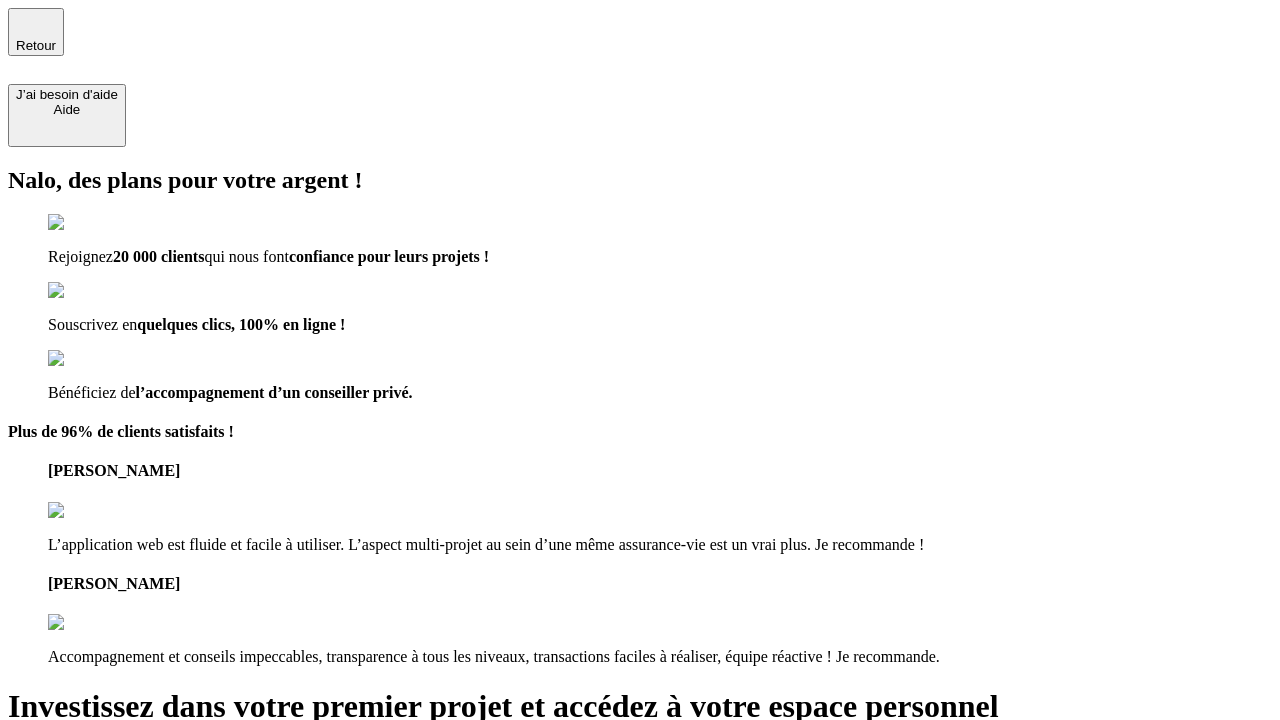 type on "[EMAIL_ADDRESS][DOMAIN_NAME]" 